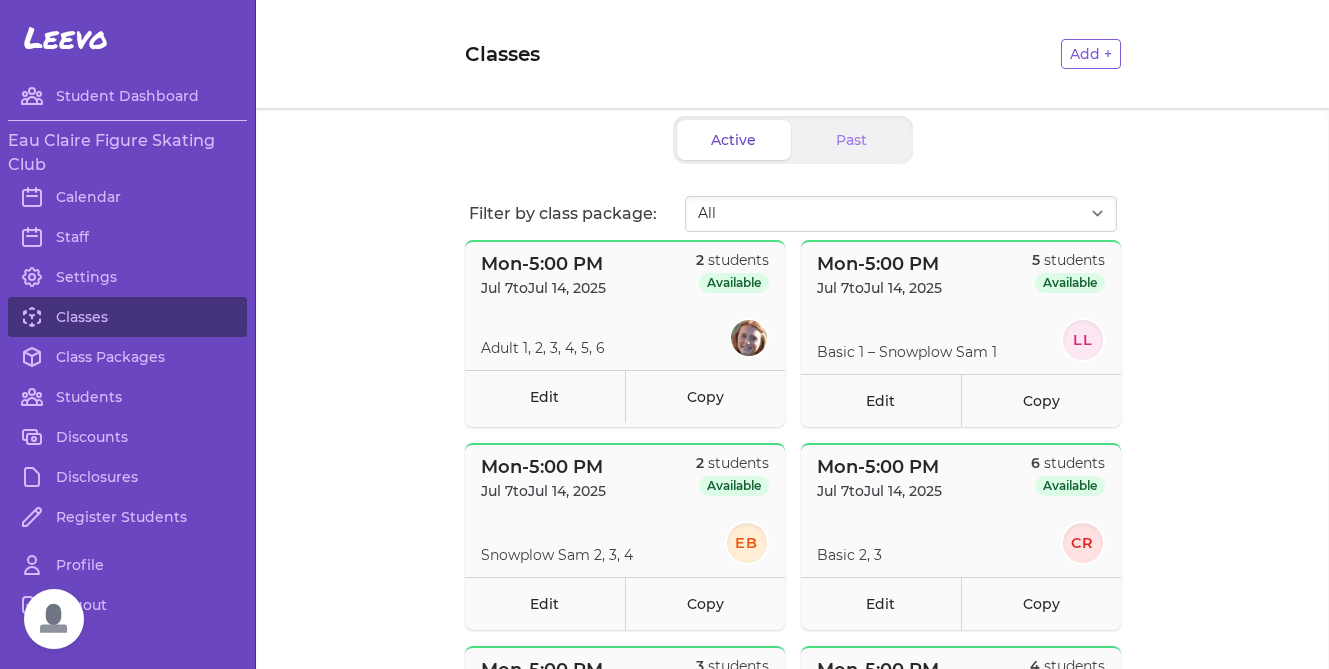 scroll, scrollTop: 0, scrollLeft: 0, axis: both 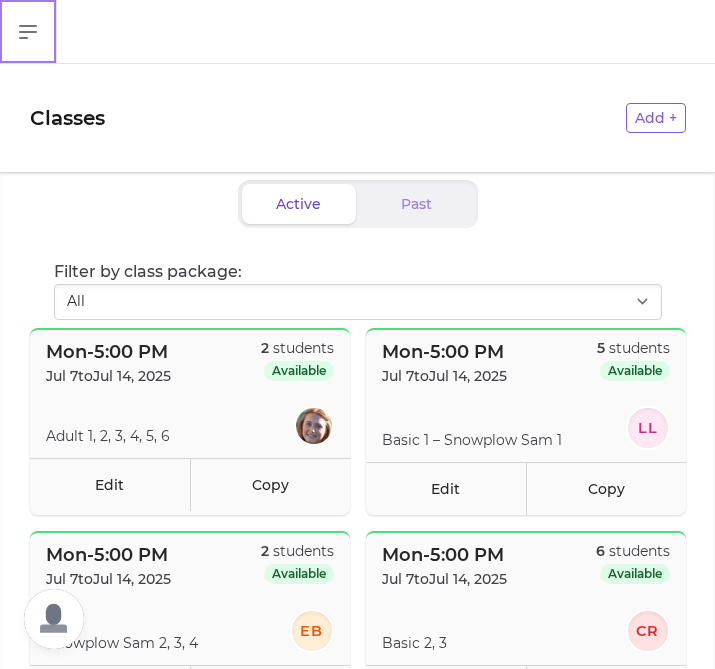 click at bounding box center (28, 32) 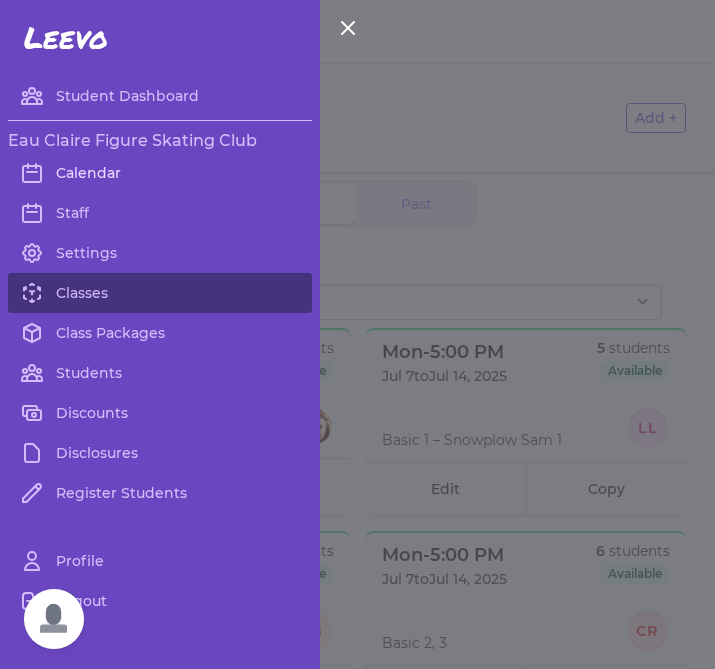 click on "Calendar" at bounding box center [160, 173] 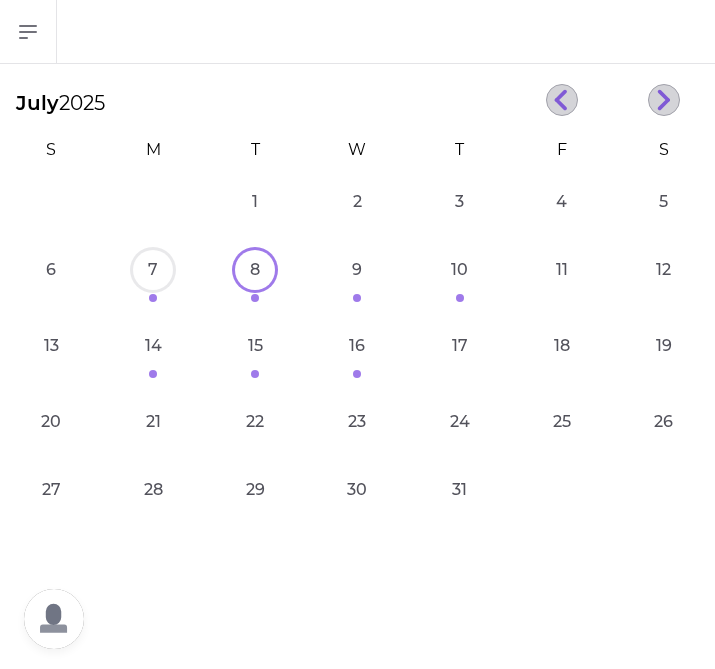 click on "7" at bounding box center [255, 202] 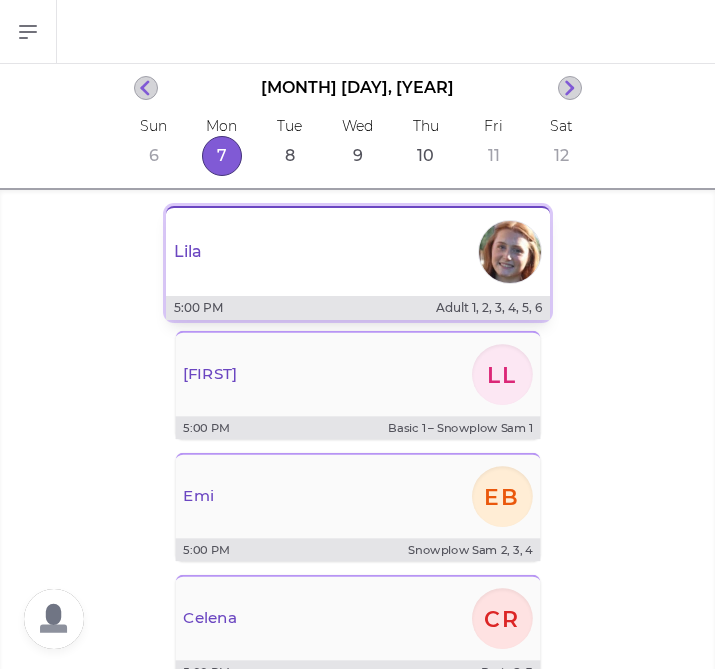 click on "Lila" at bounding box center (358, 252) 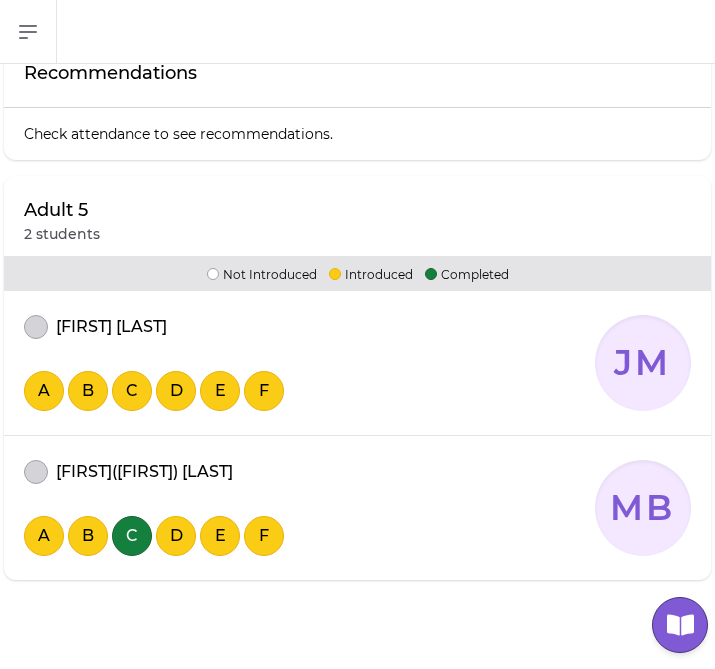scroll, scrollTop: 183, scrollLeft: 0, axis: vertical 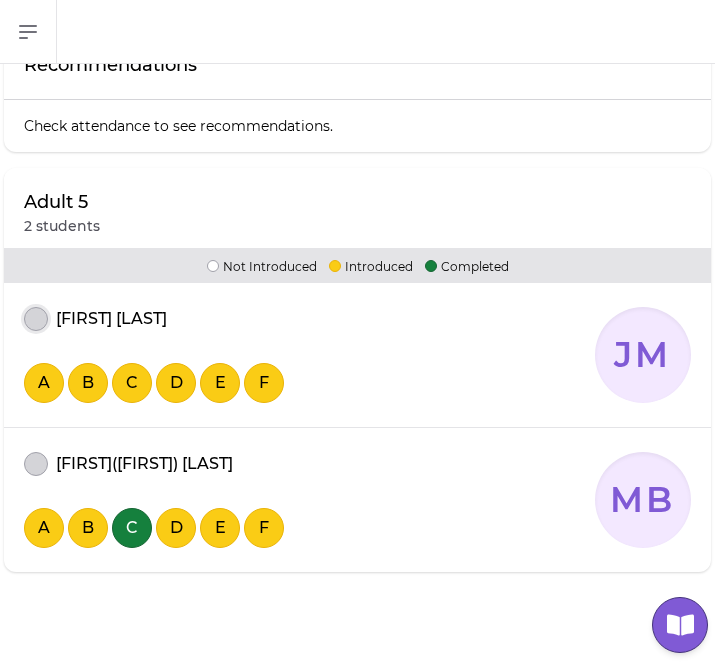 click at bounding box center [36, 319] 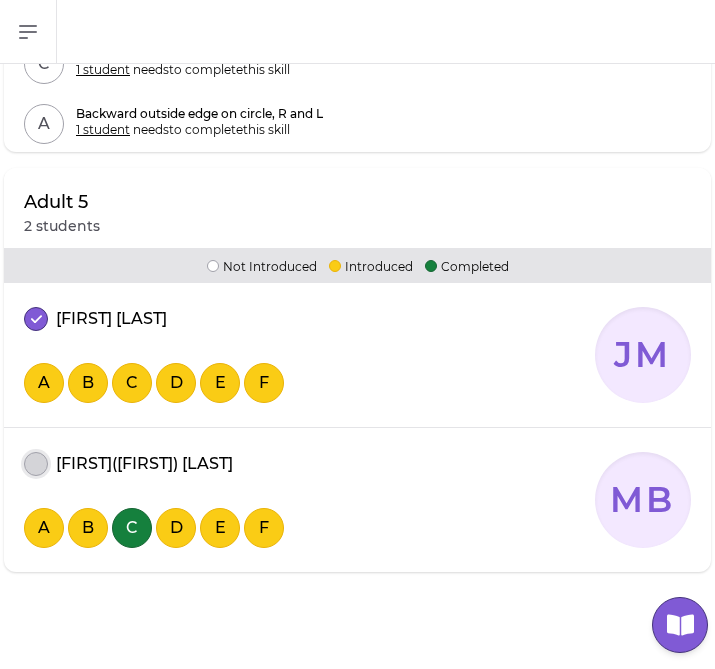 click at bounding box center [36, 464] 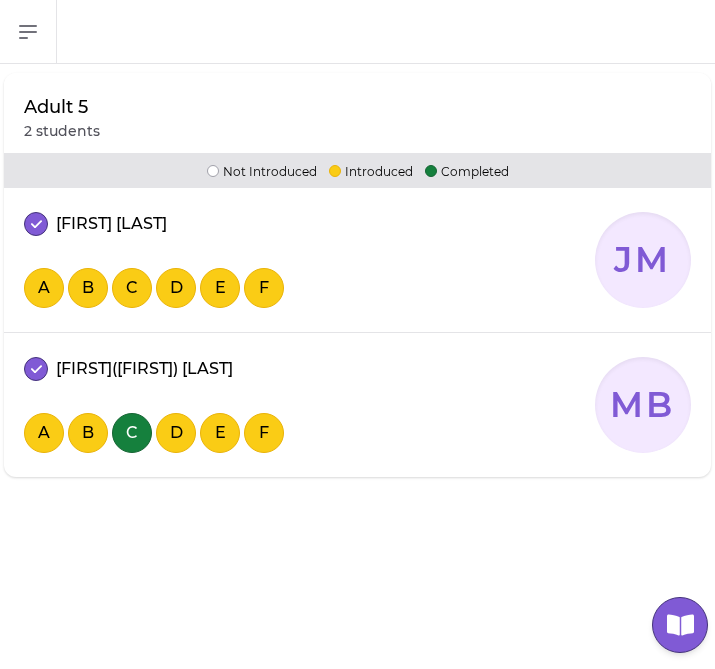 scroll, scrollTop: 0, scrollLeft: 0, axis: both 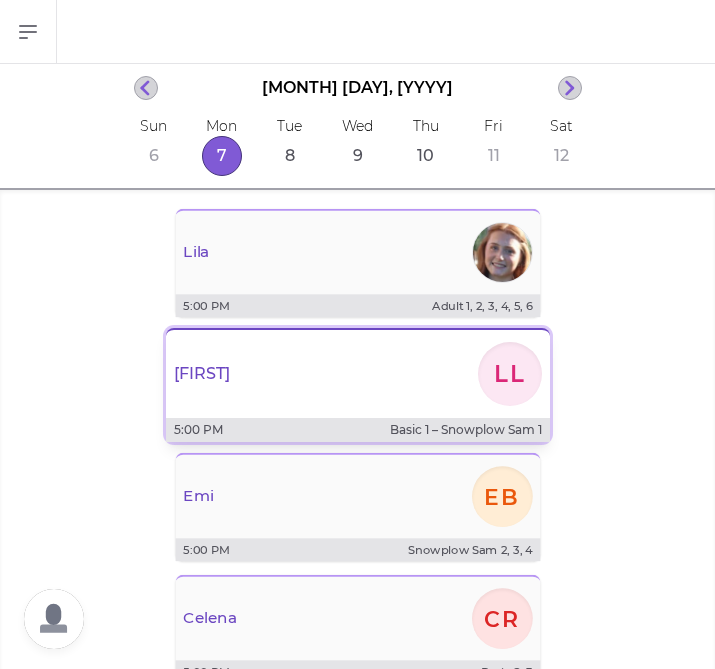 click on "[FIRST] [LAST]" at bounding box center (358, 374) 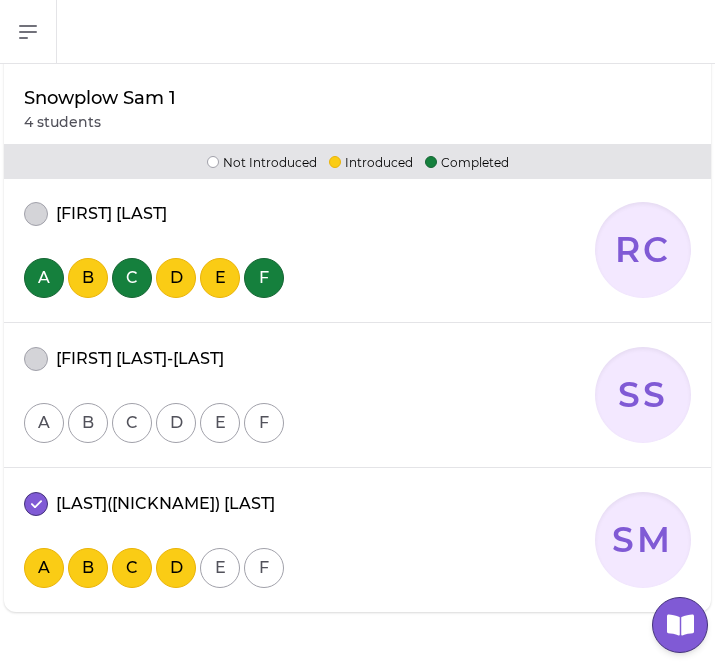 scroll, scrollTop: 964, scrollLeft: 0, axis: vertical 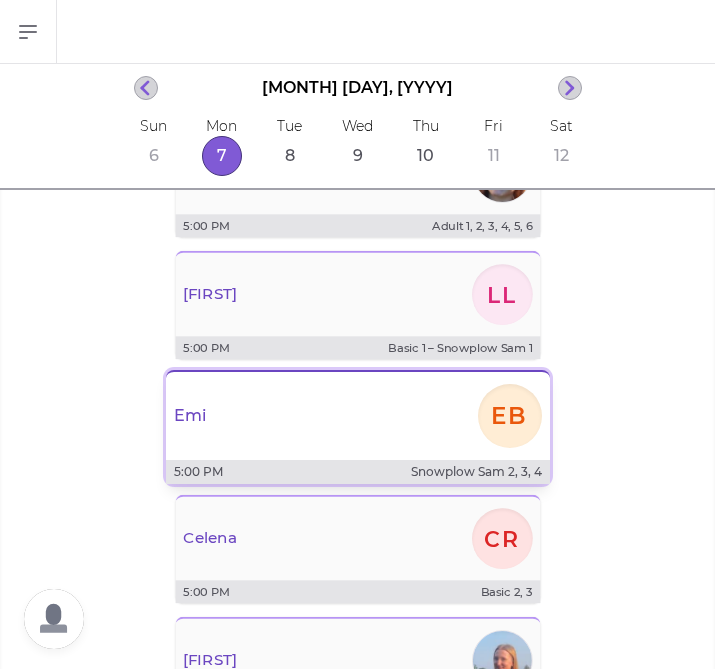 click on "[FIRST] [LAST]" at bounding box center (358, 416) 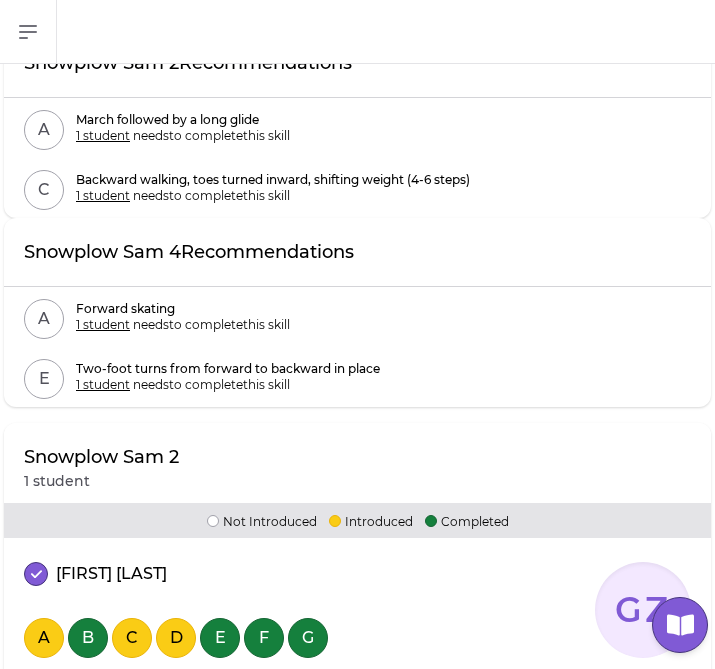 scroll, scrollTop: 0, scrollLeft: 0, axis: both 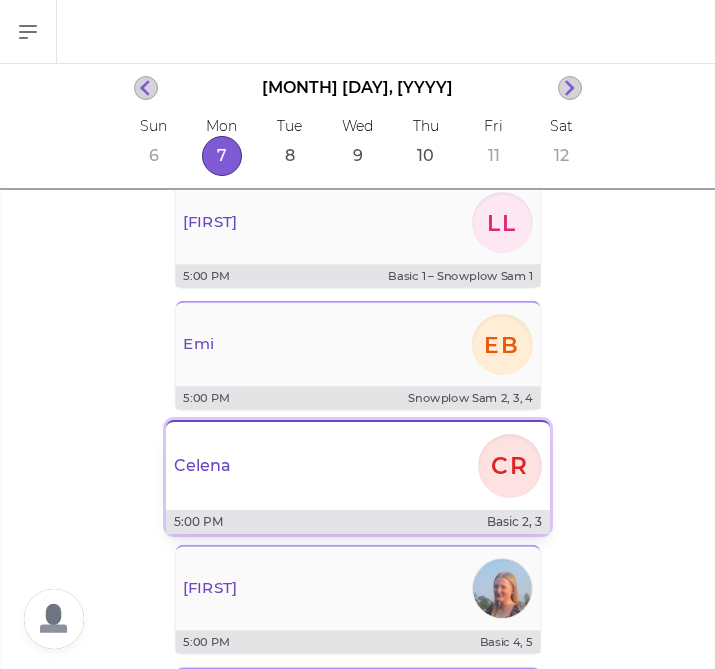click on "[FIRST] [LAST]" at bounding box center (358, 466) 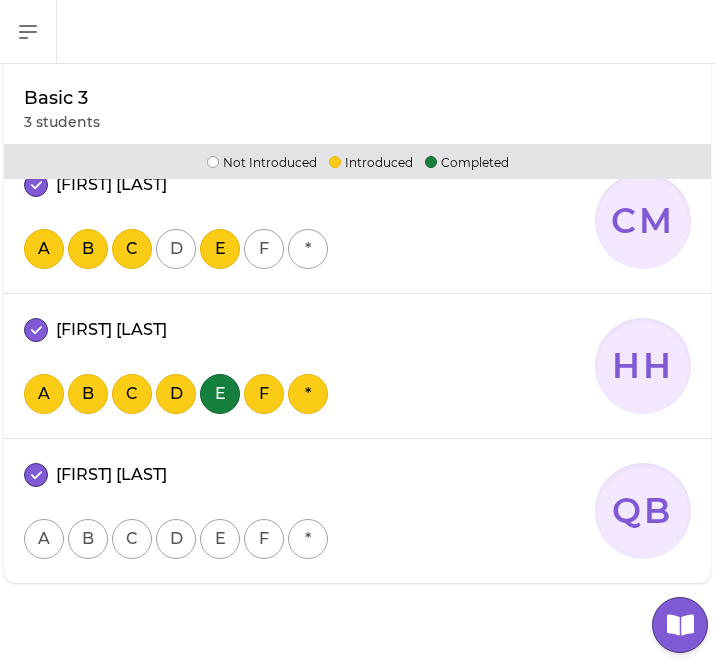 scroll, scrollTop: 1147, scrollLeft: 0, axis: vertical 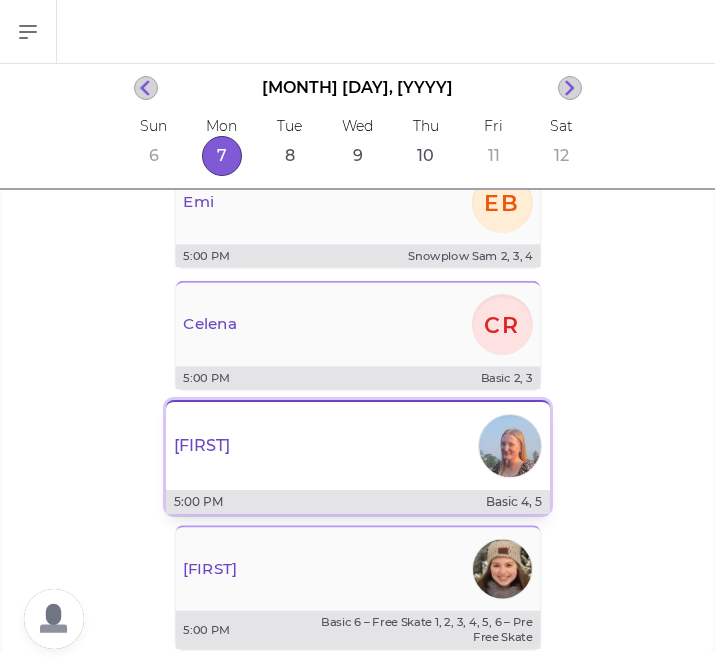 click on "[FIRST]" at bounding box center (358, 446) 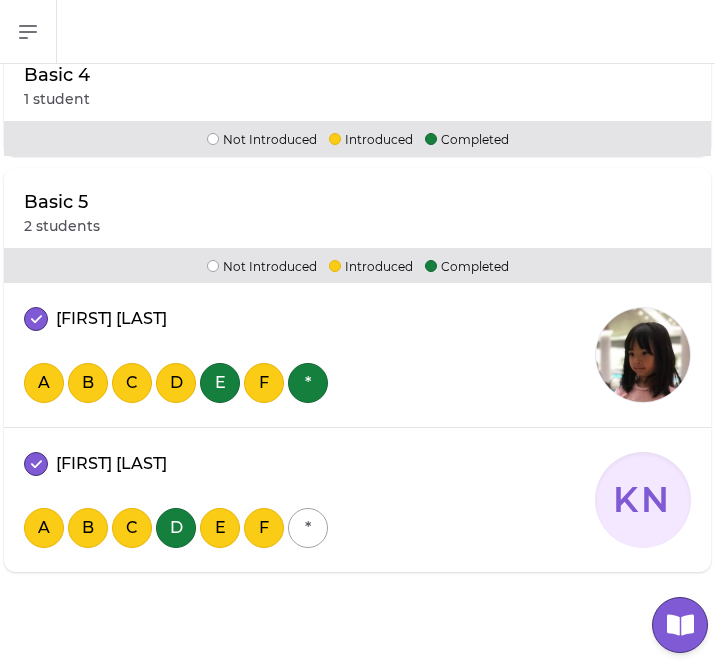 scroll, scrollTop: 718, scrollLeft: 0, axis: vertical 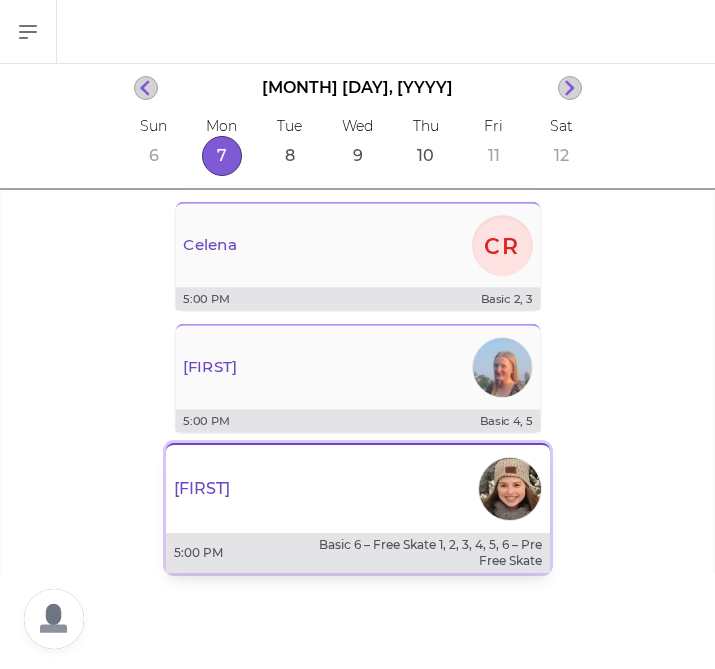 click on "[FIRST]" at bounding box center [358, 489] 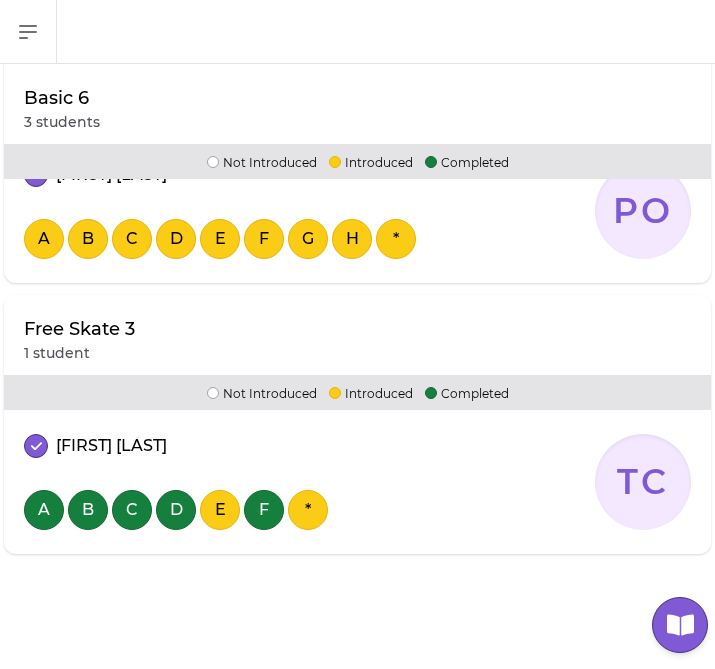 scroll, scrollTop: 891, scrollLeft: 0, axis: vertical 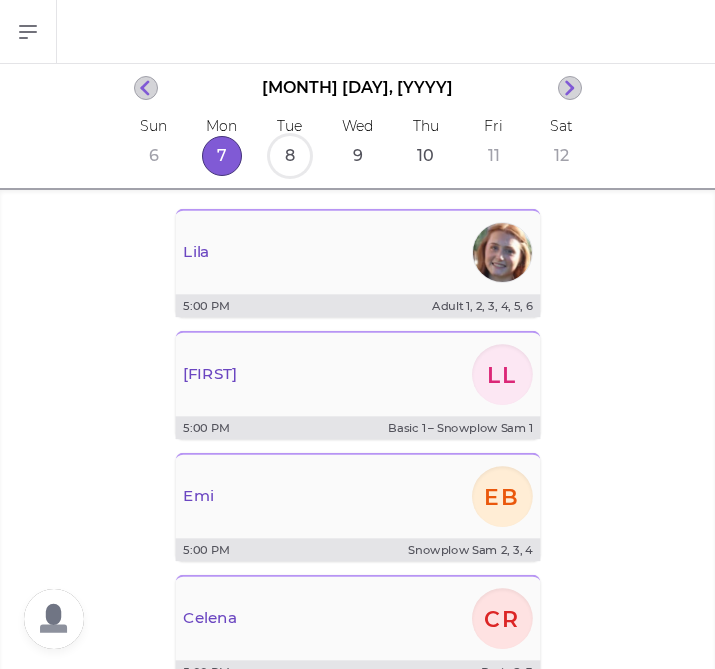 click on "8" at bounding box center [290, 156] 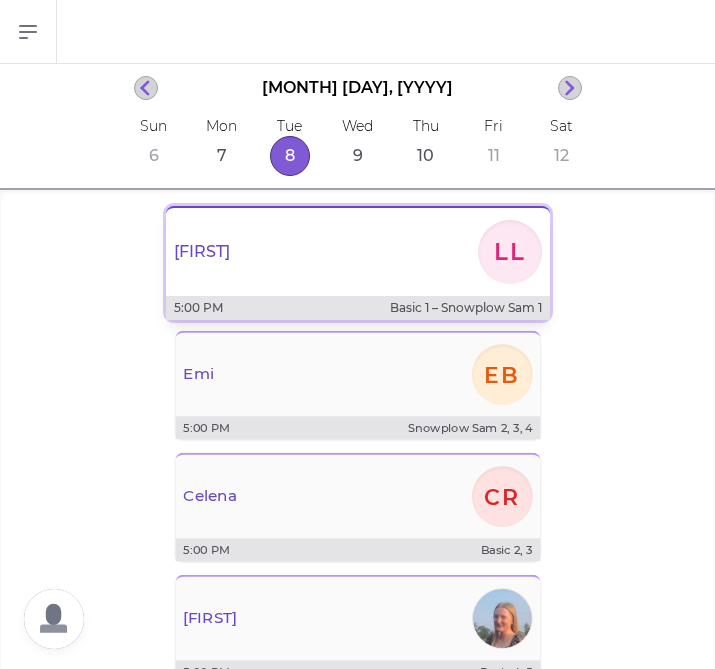 click on "[FIRST] [LAST]" at bounding box center (358, 252) 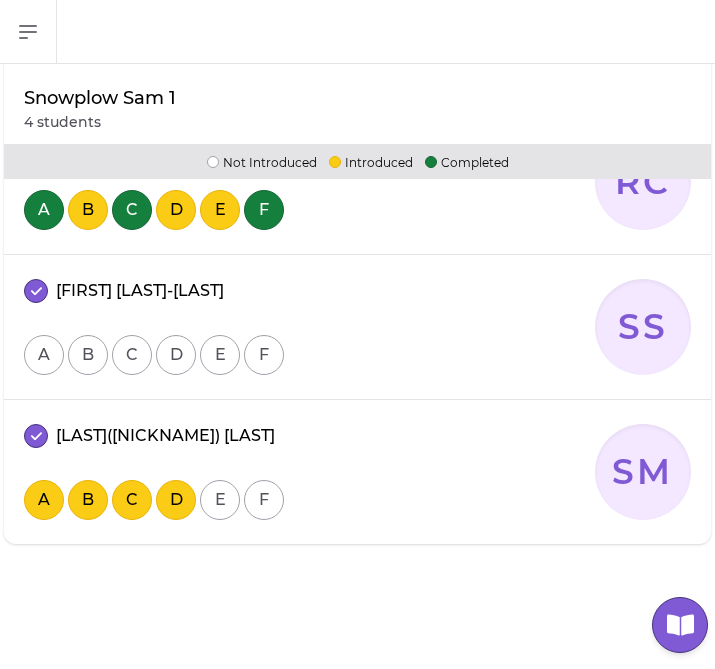 scroll, scrollTop: 1032, scrollLeft: 0, axis: vertical 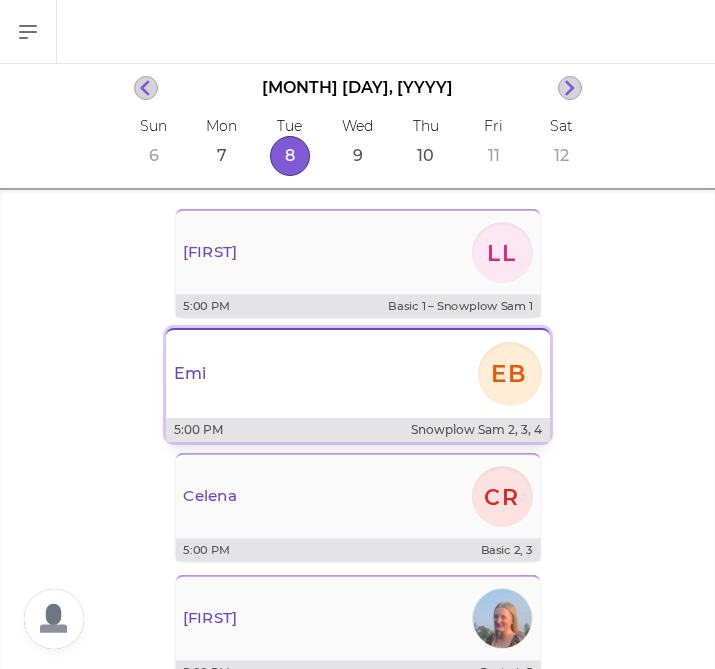 click on "[FIRST] [LAST] [TIME] [CLASS]" at bounding box center (358, 385) 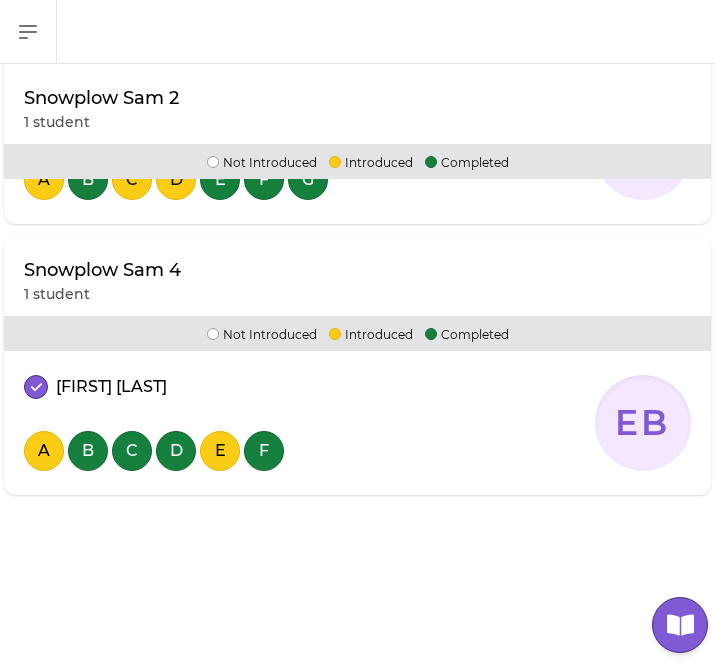 scroll, scrollTop: 661, scrollLeft: 0, axis: vertical 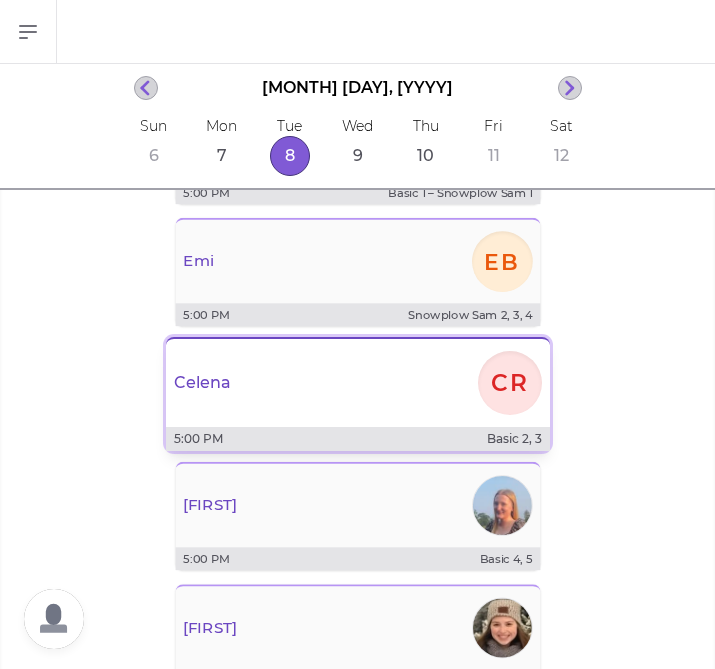 click on "Celena" at bounding box center (202, 383) 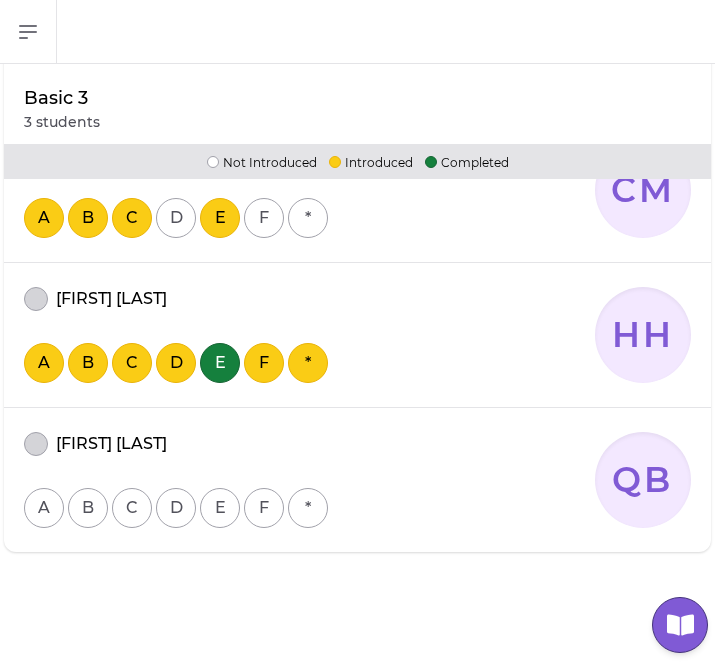 scroll, scrollTop: 1231, scrollLeft: 0, axis: vertical 